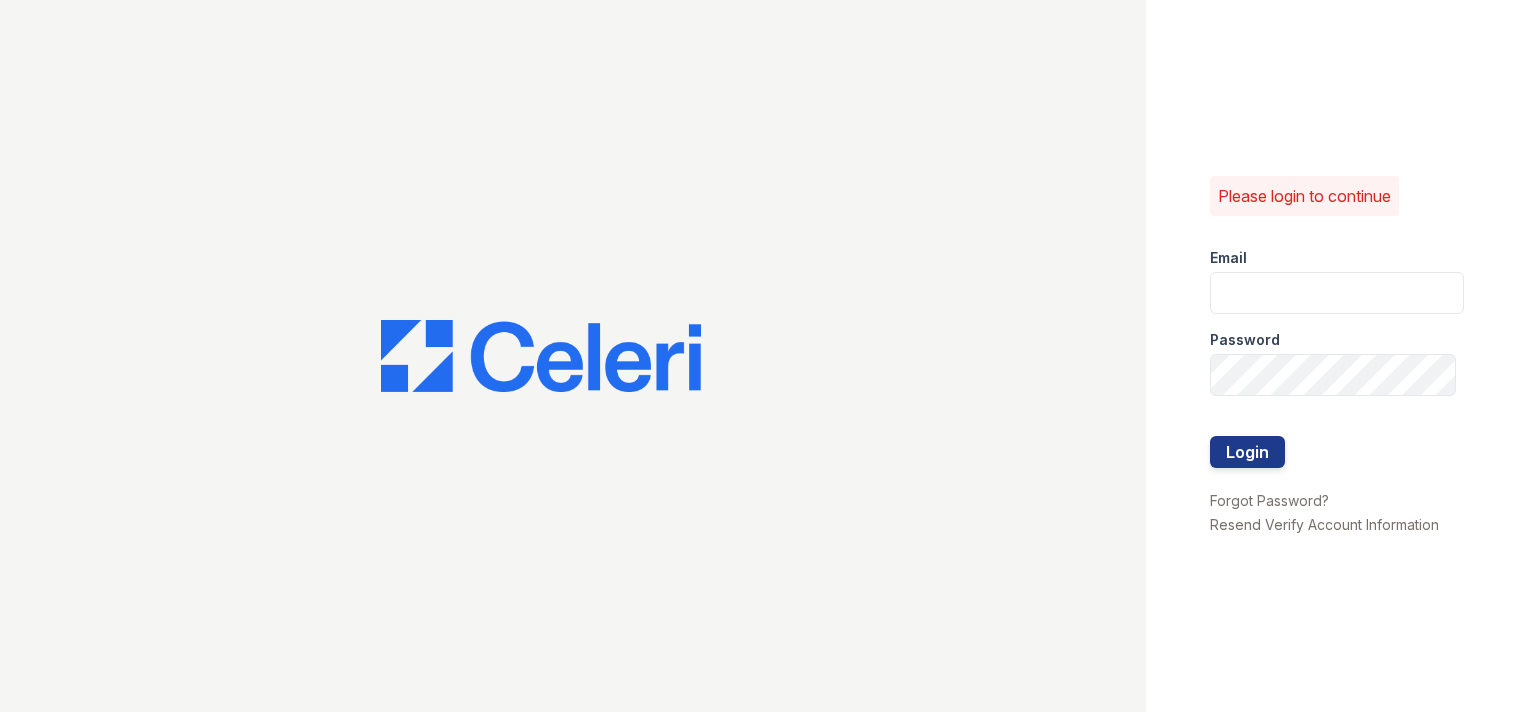 scroll, scrollTop: 0, scrollLeft: 0, axis: both 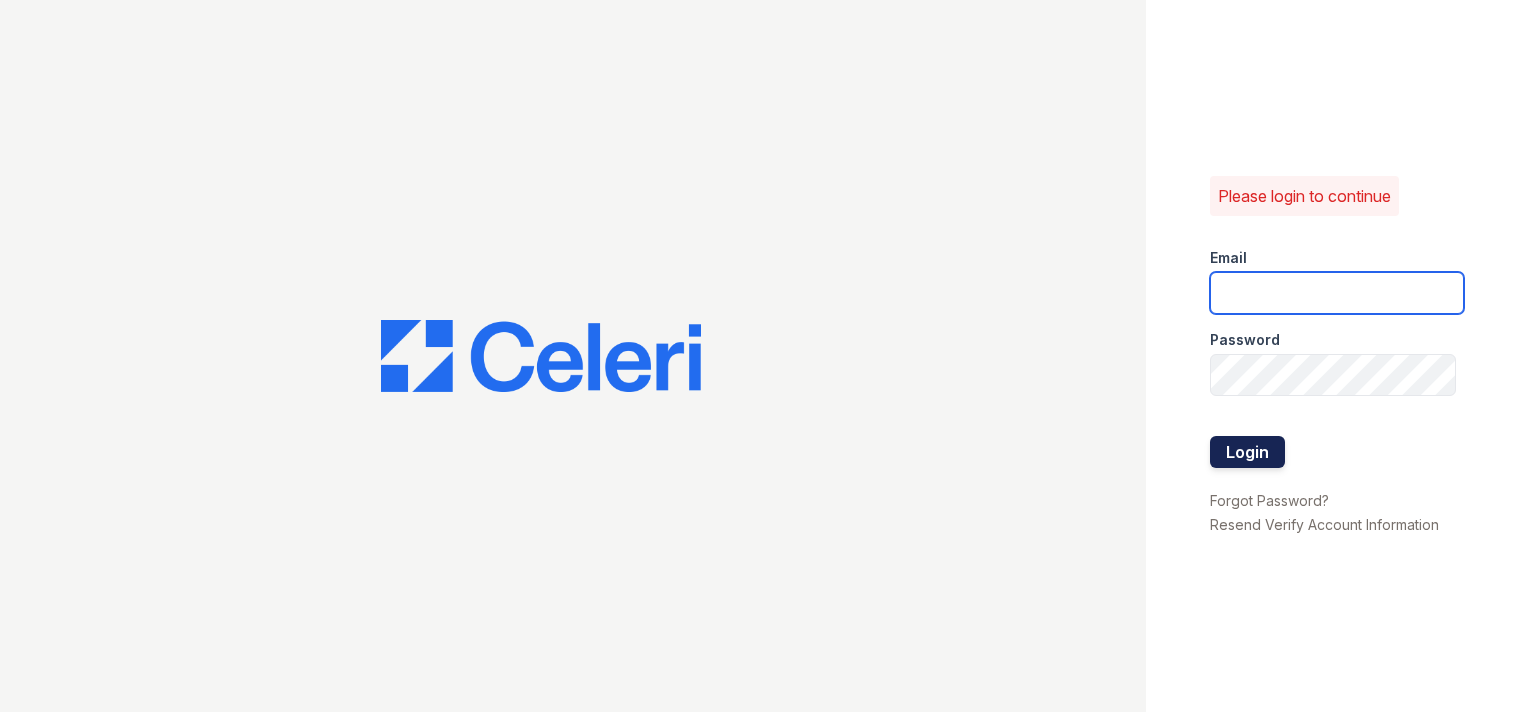 type on "Kash.Lang@bridgepm.com" 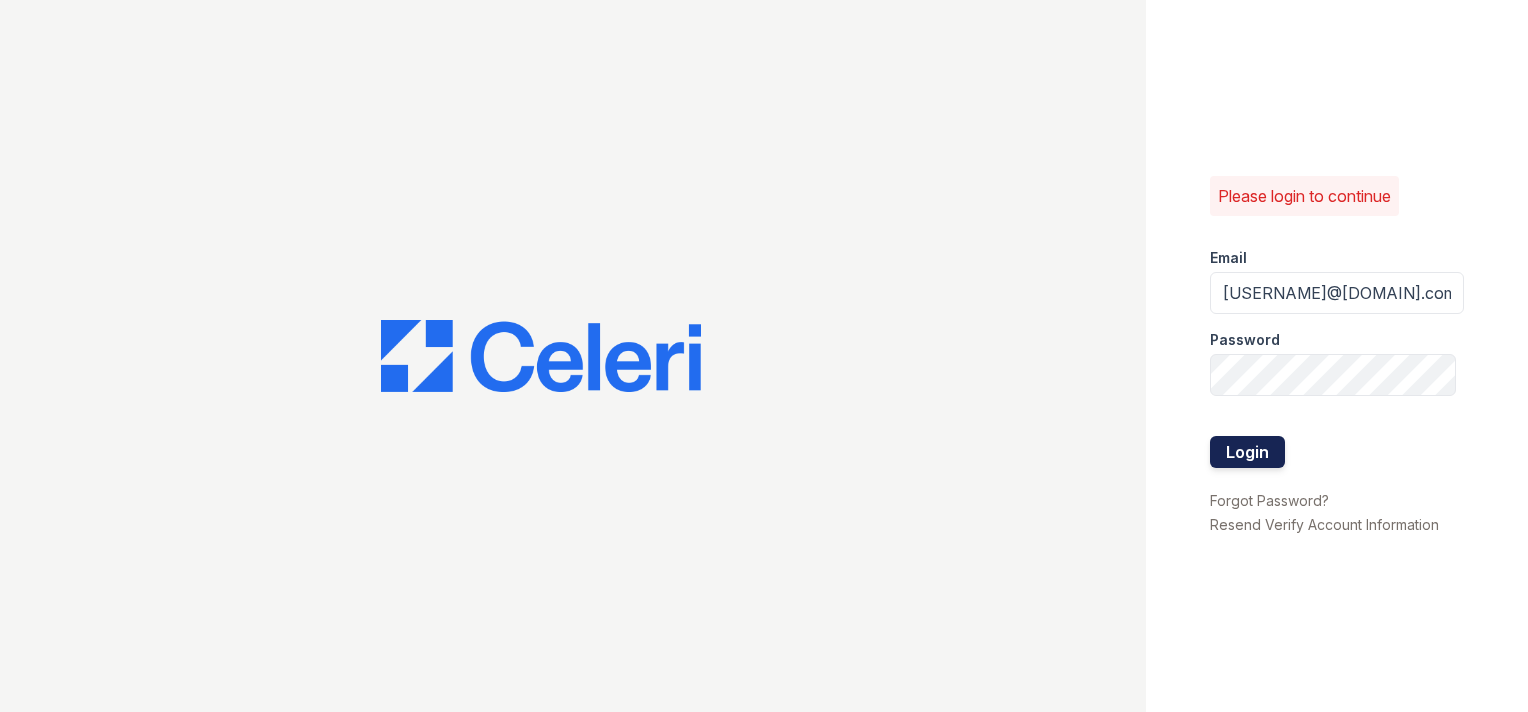 click on "Login" at bounding box center [1247, 452] 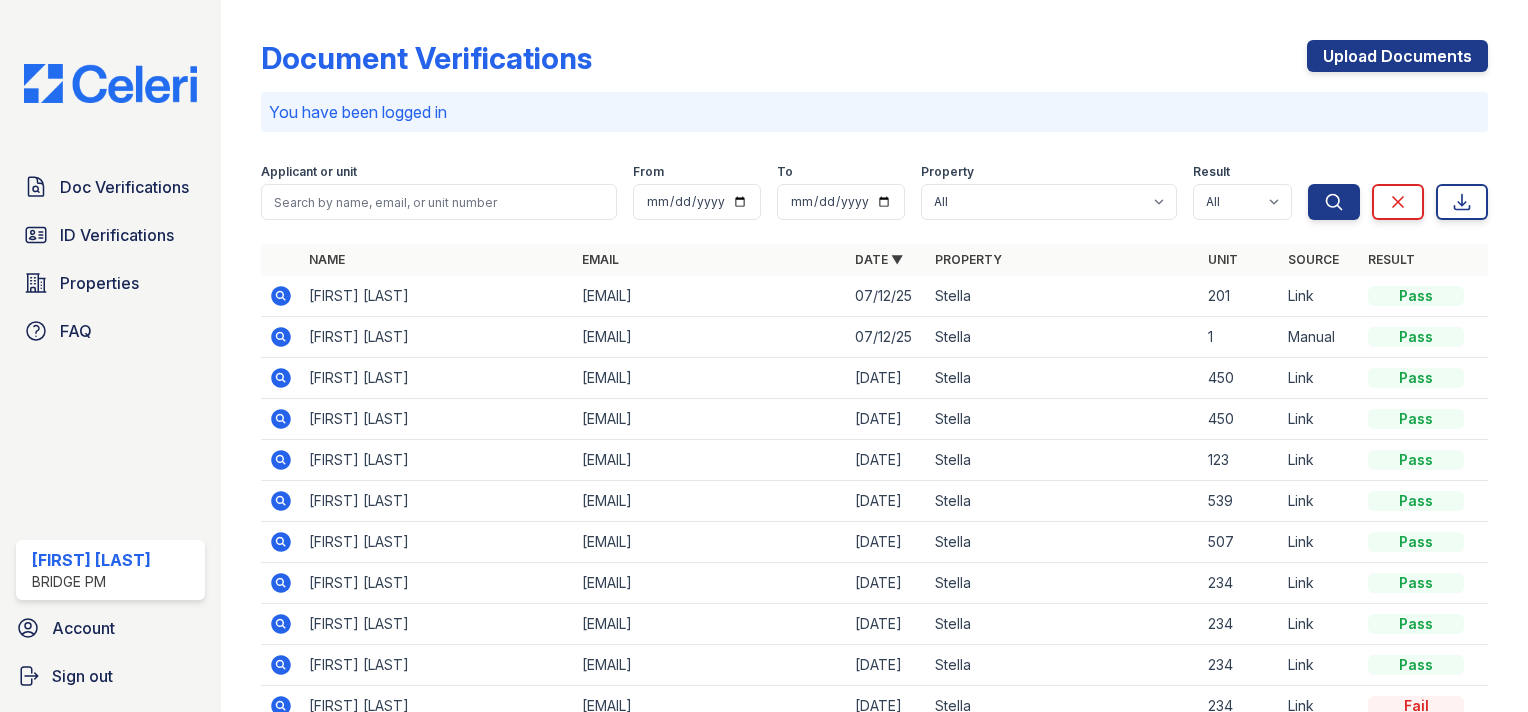 scroll, scrollTop: 0, scrollLeft: 0, axis: both 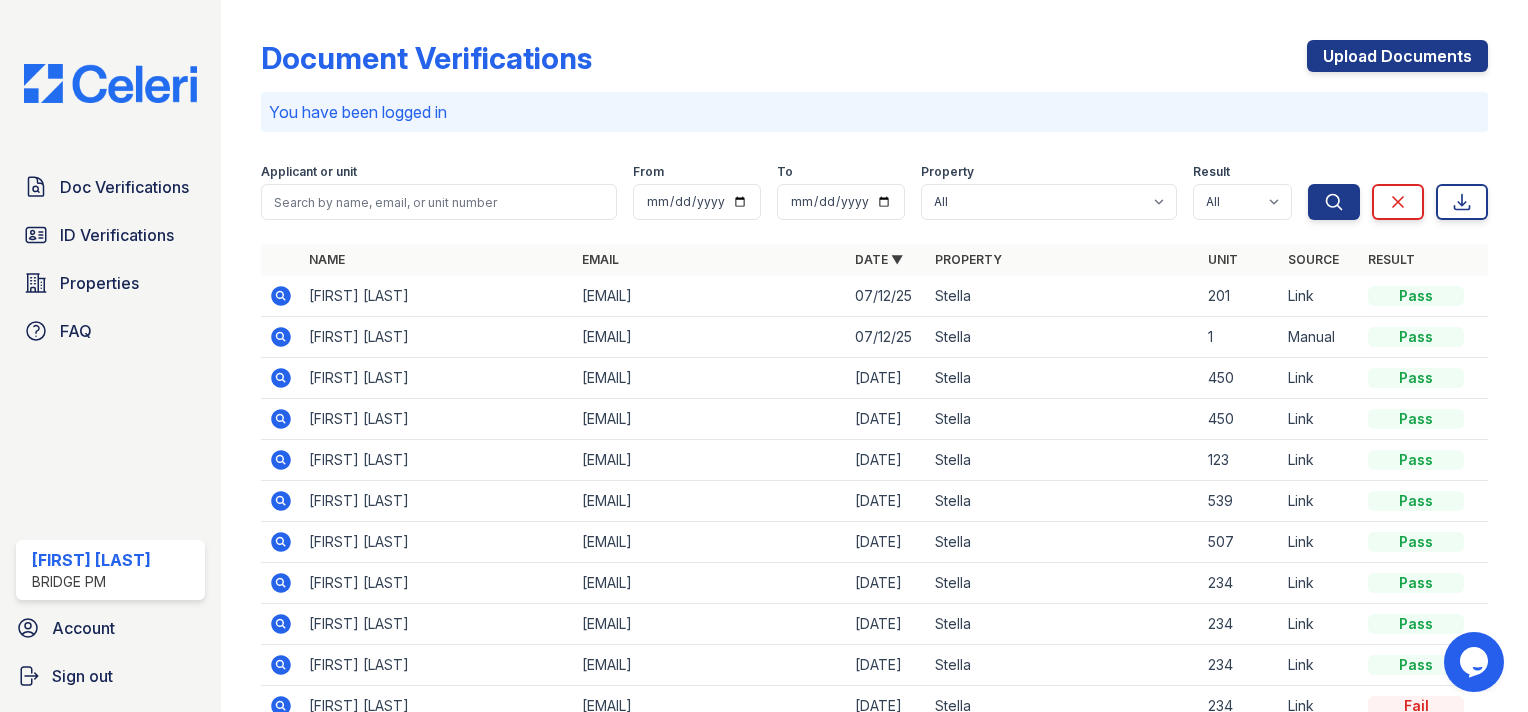 click 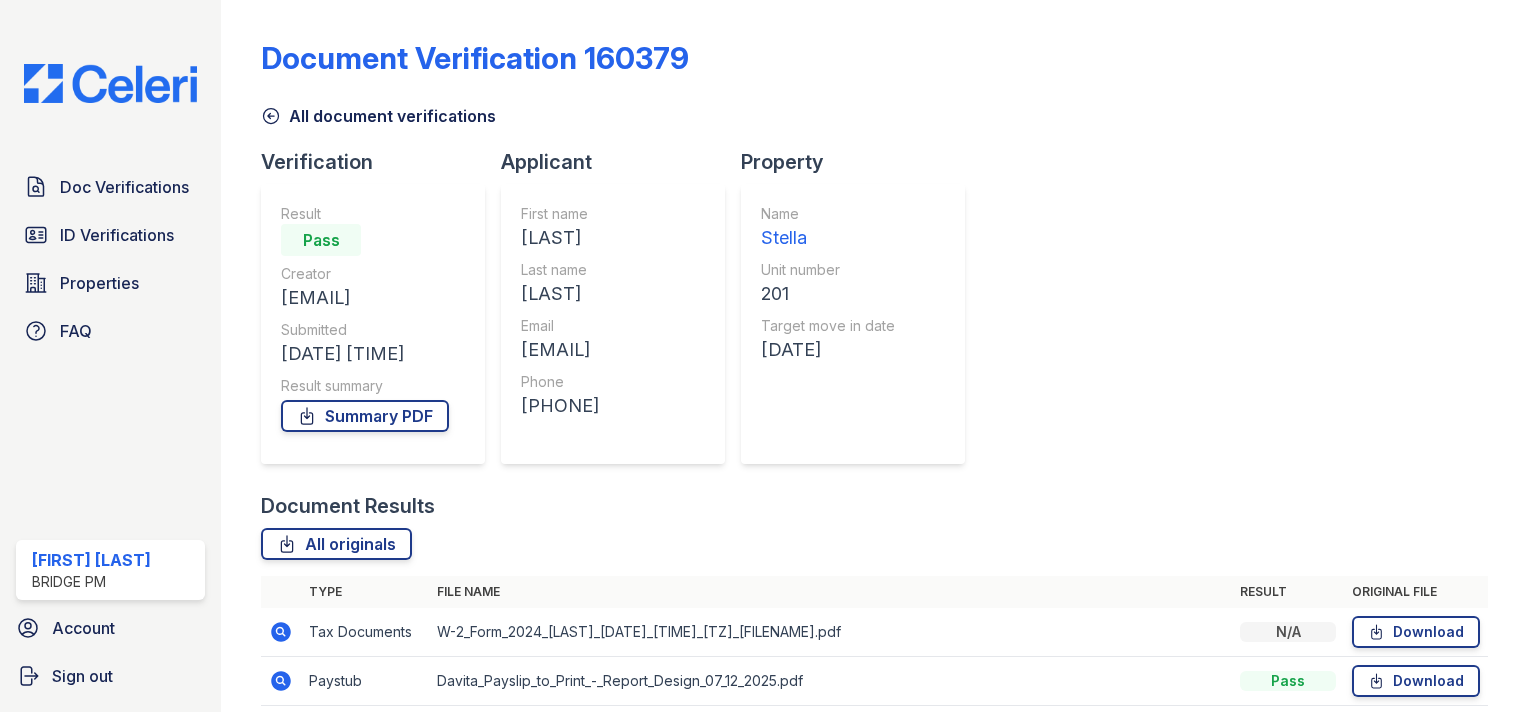 scroll, scrollTop: 0, scrollLeft: 0, axis: both 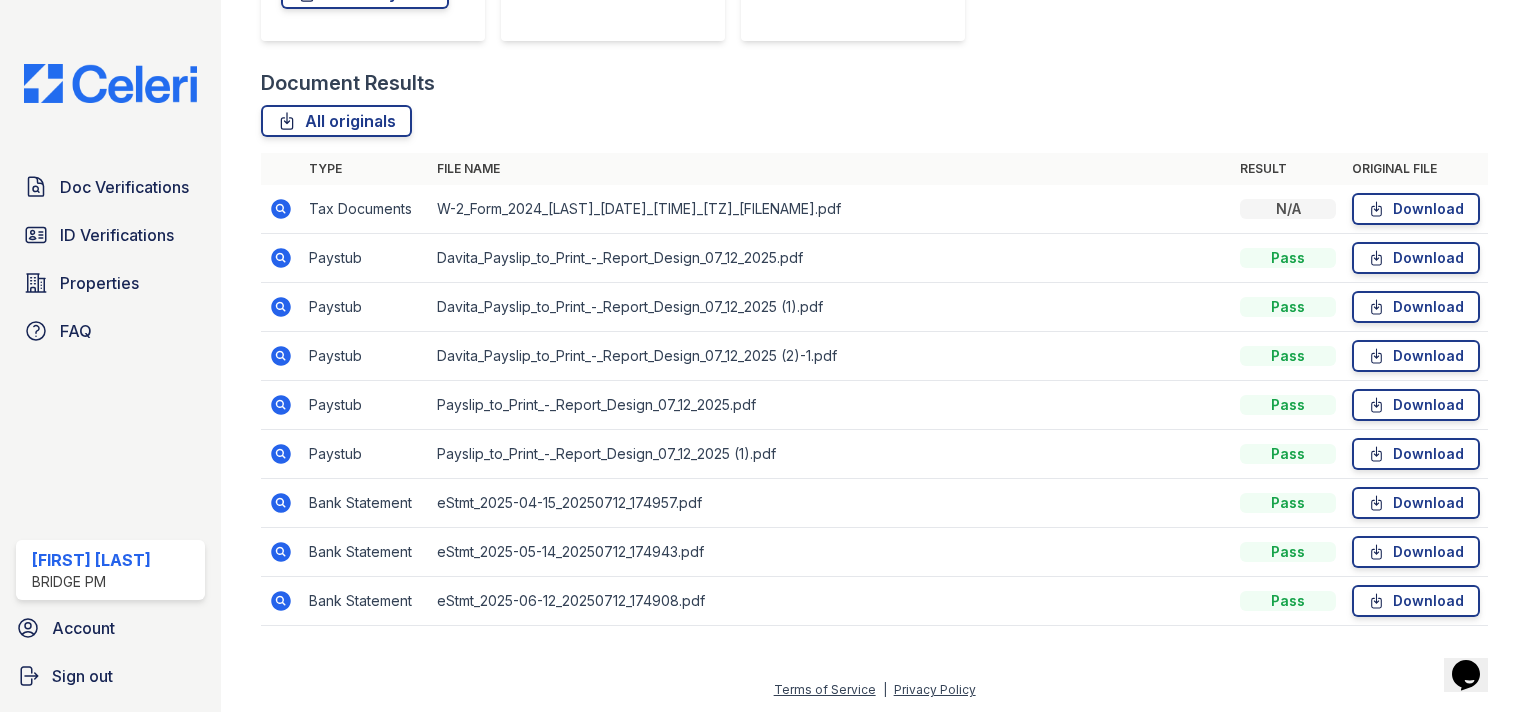 click 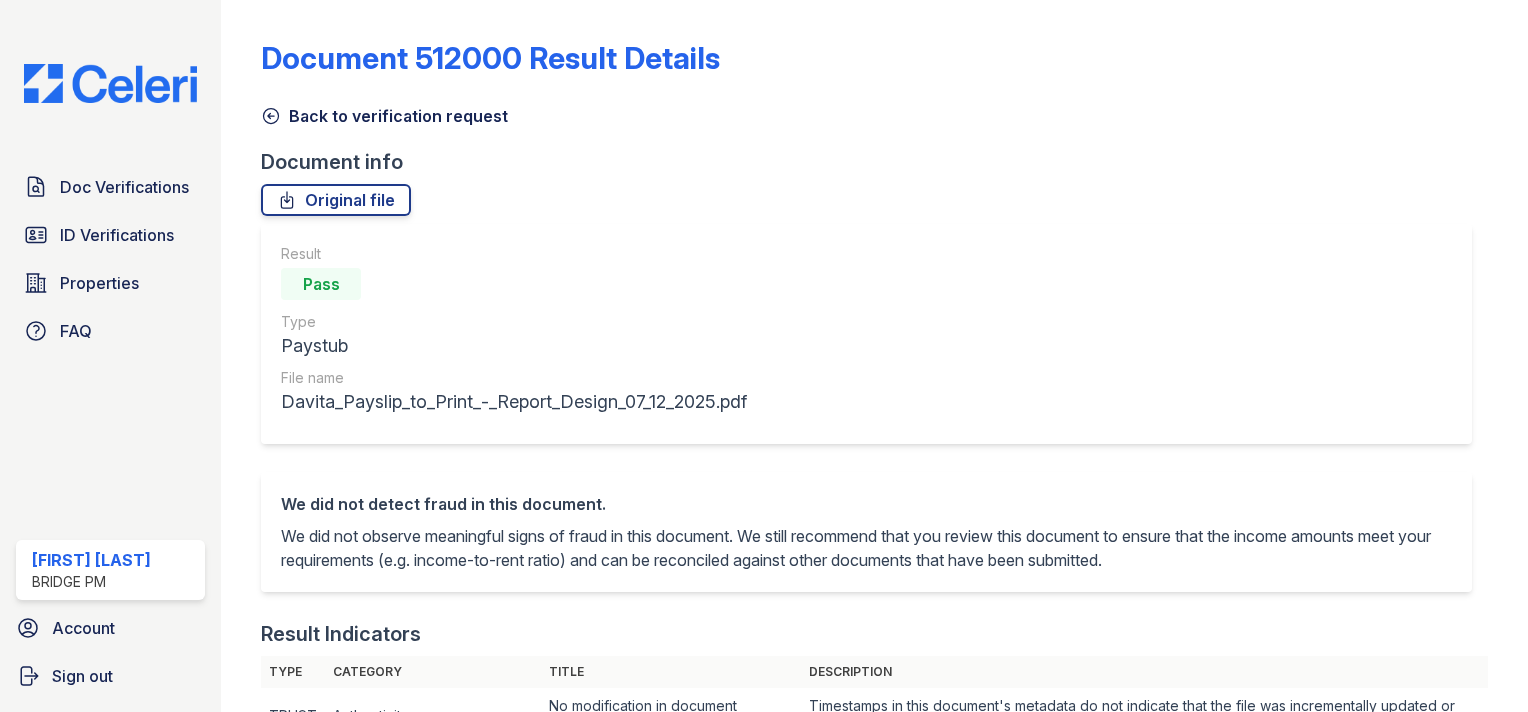 scroll, scrollTop: 0, scrollLeft: 0, axis: both 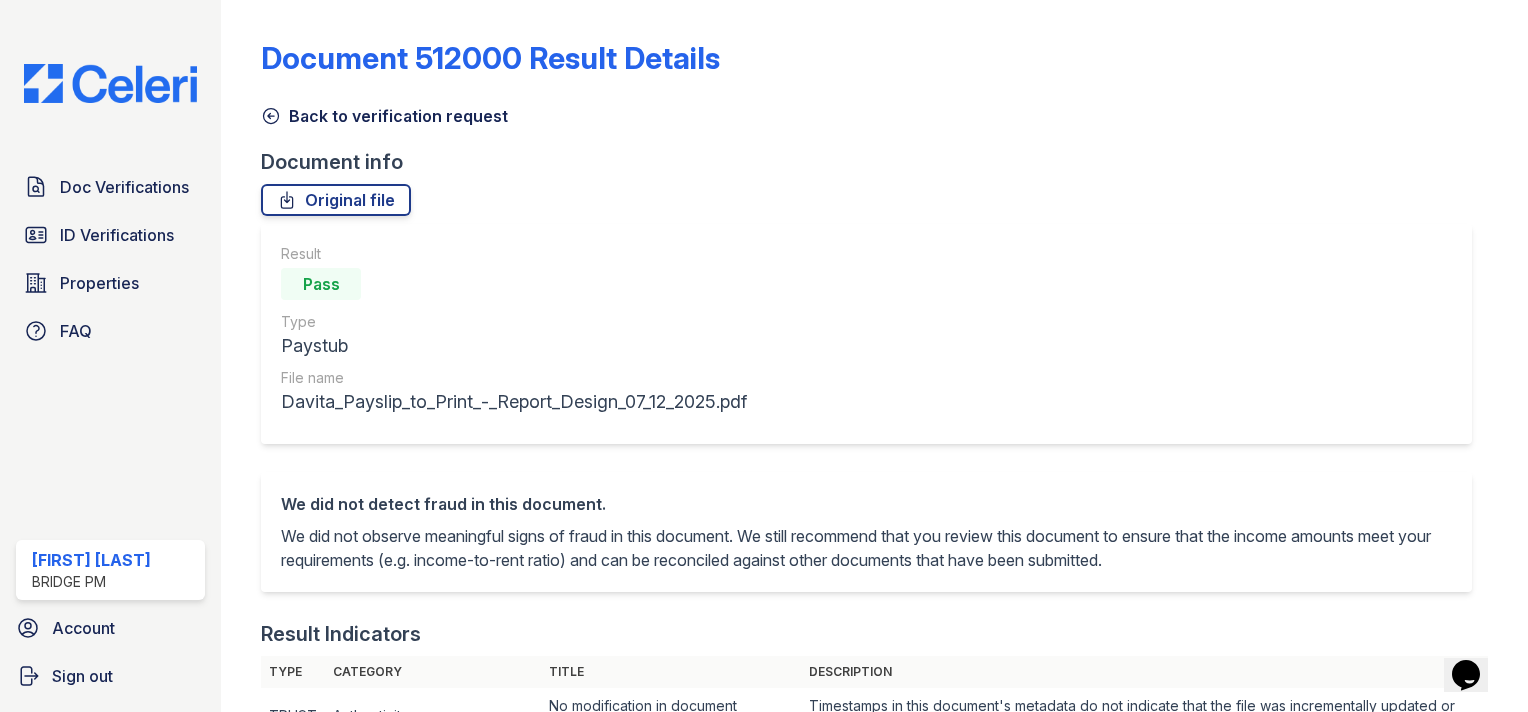 click 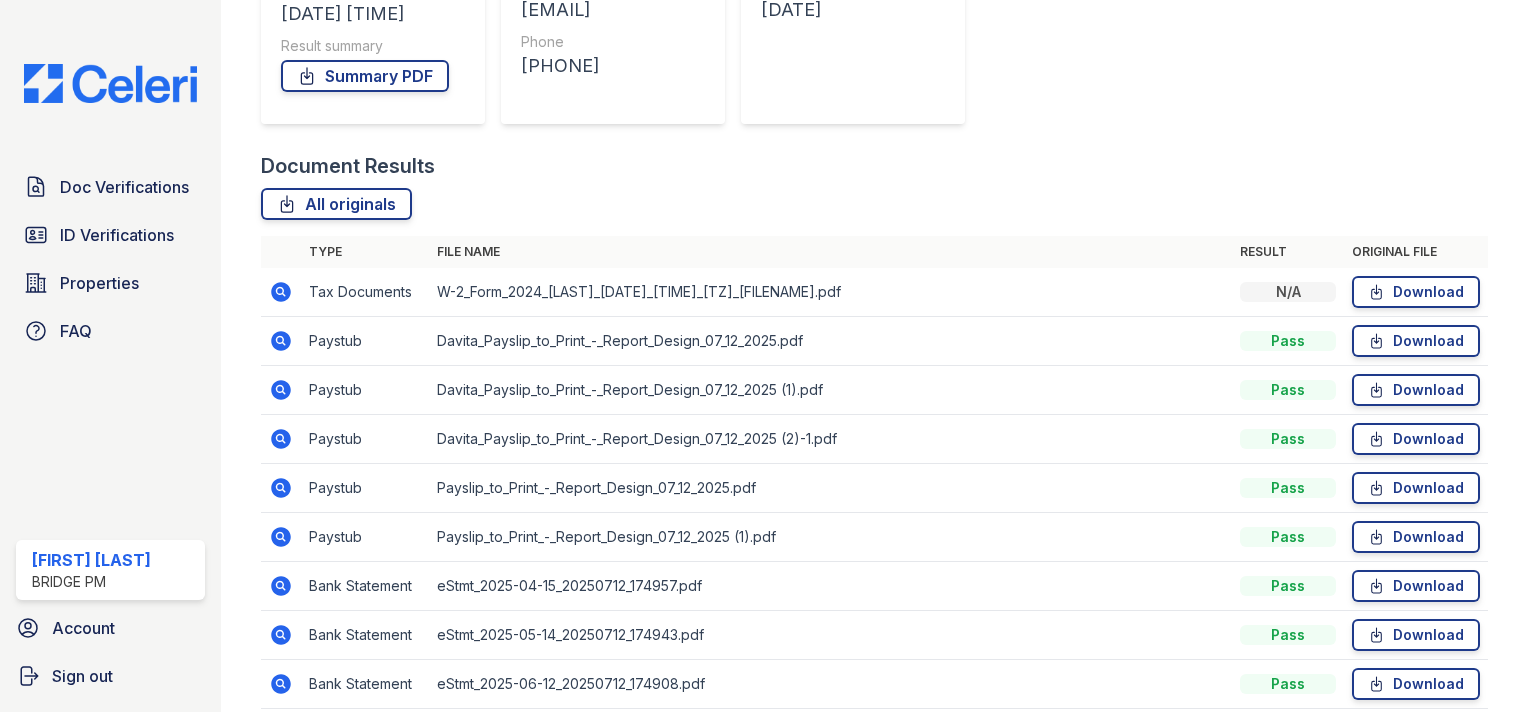 scroll, scrollTop: 356, scrollLeft: 0, axis: vertical 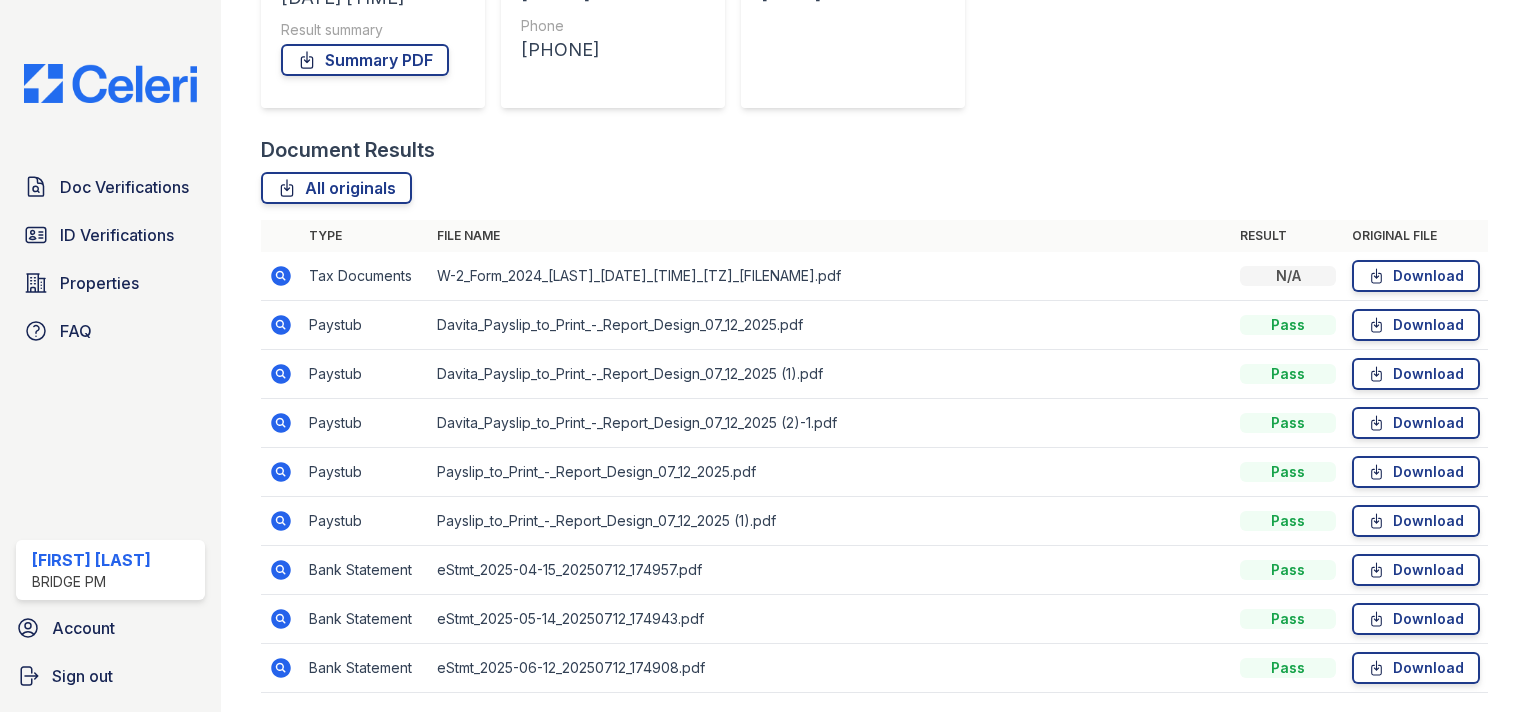 click 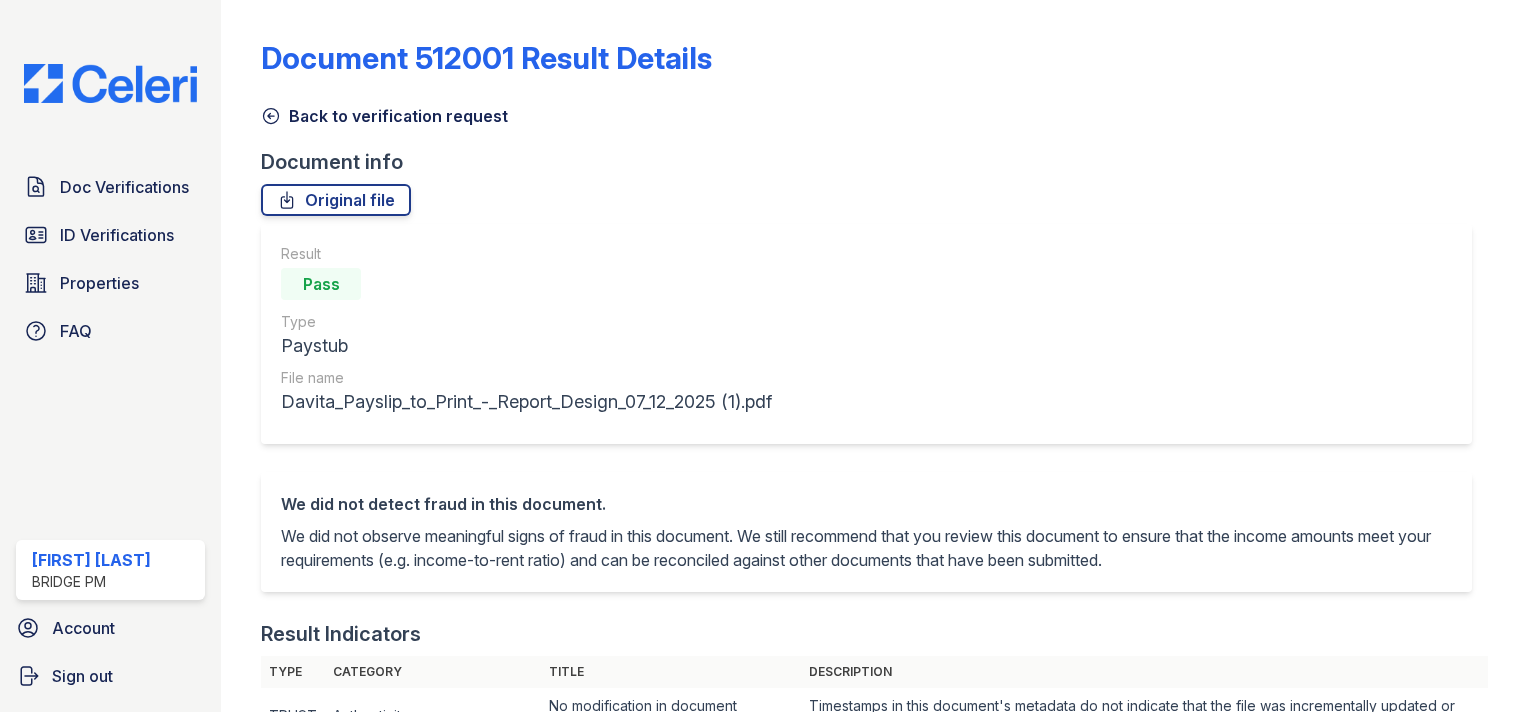 scroll, scrollTop: 0, scrollLeft: 0, axis: both 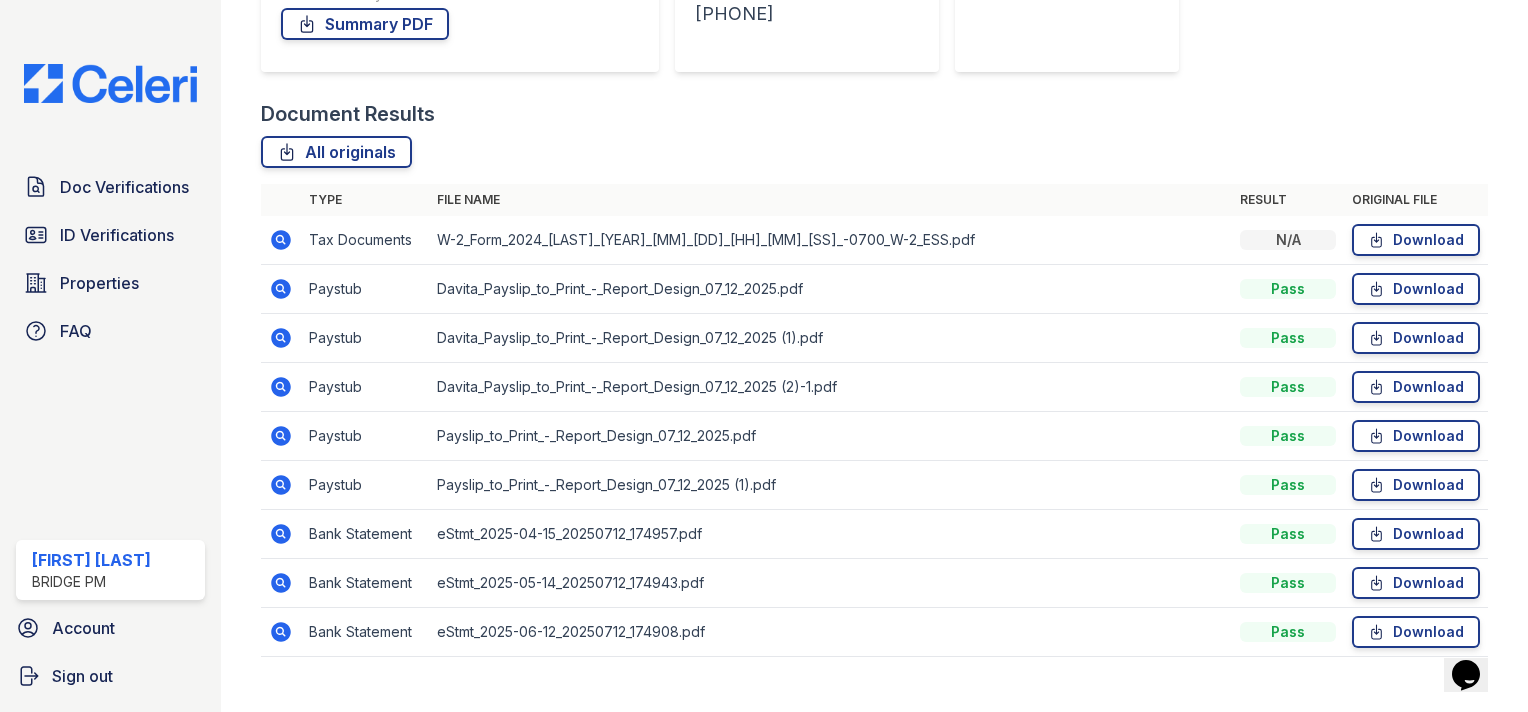 click 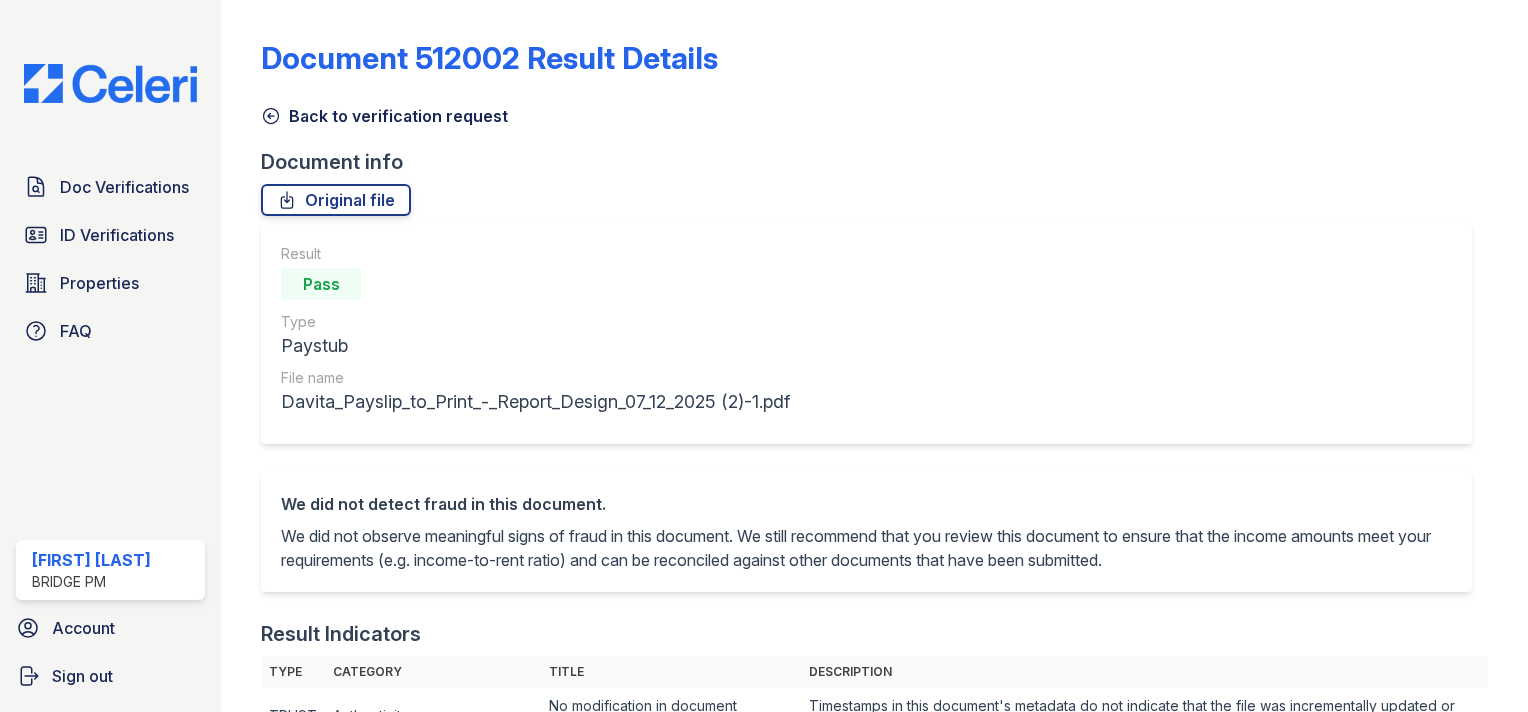 scroll, scrollTop: 0, scrollLeft: 0, axis: both 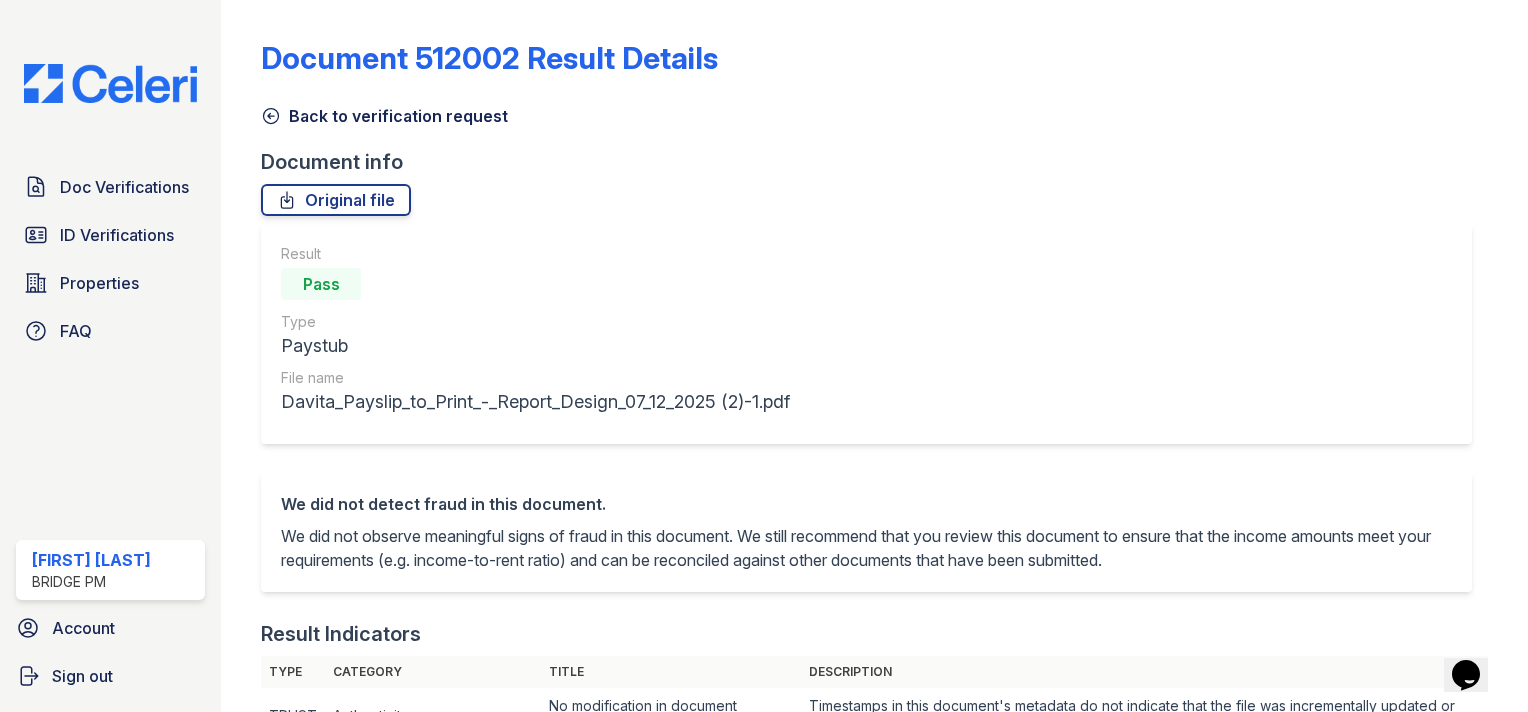 click 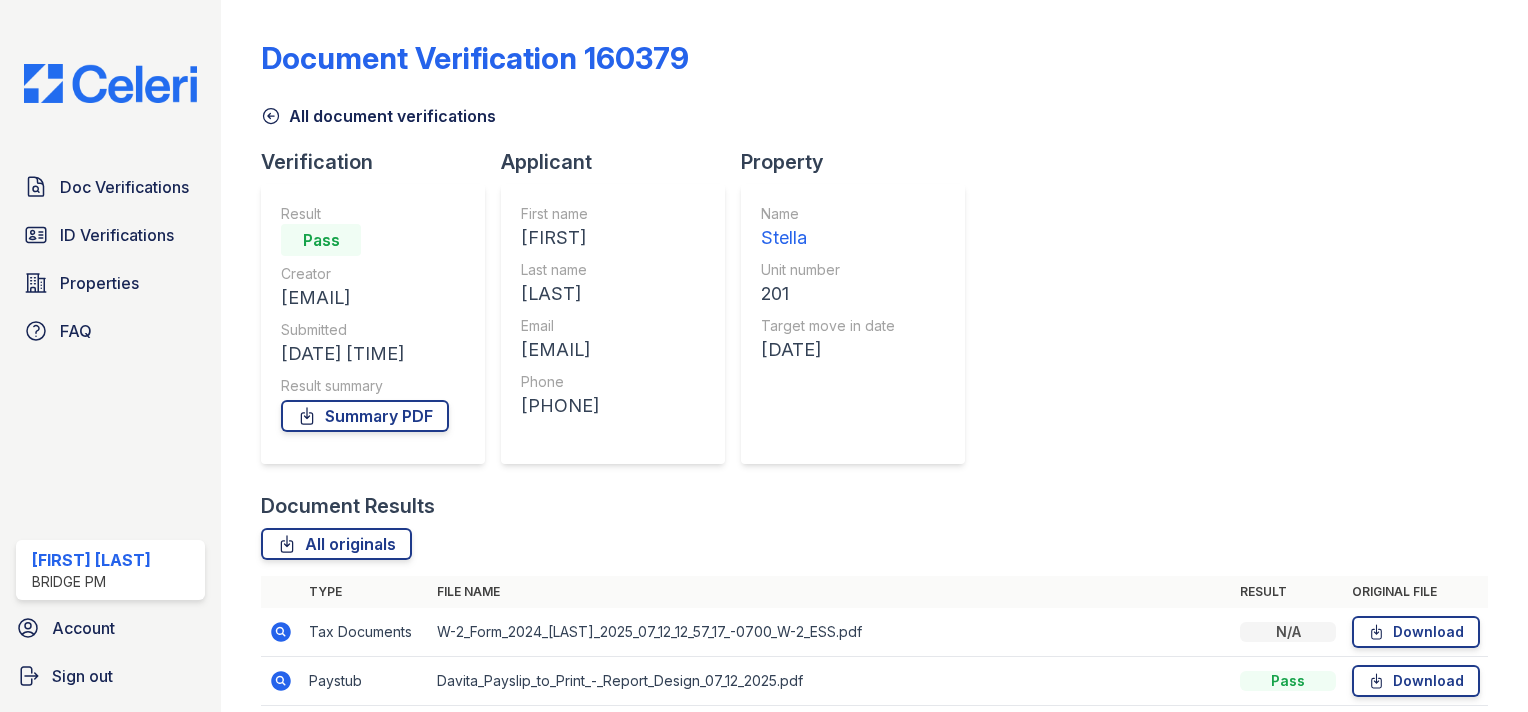 drag, startPoint x: 1510, startPoint y: 223, endPoint x: 1504, endPoint y: 392, distance: 169.10648 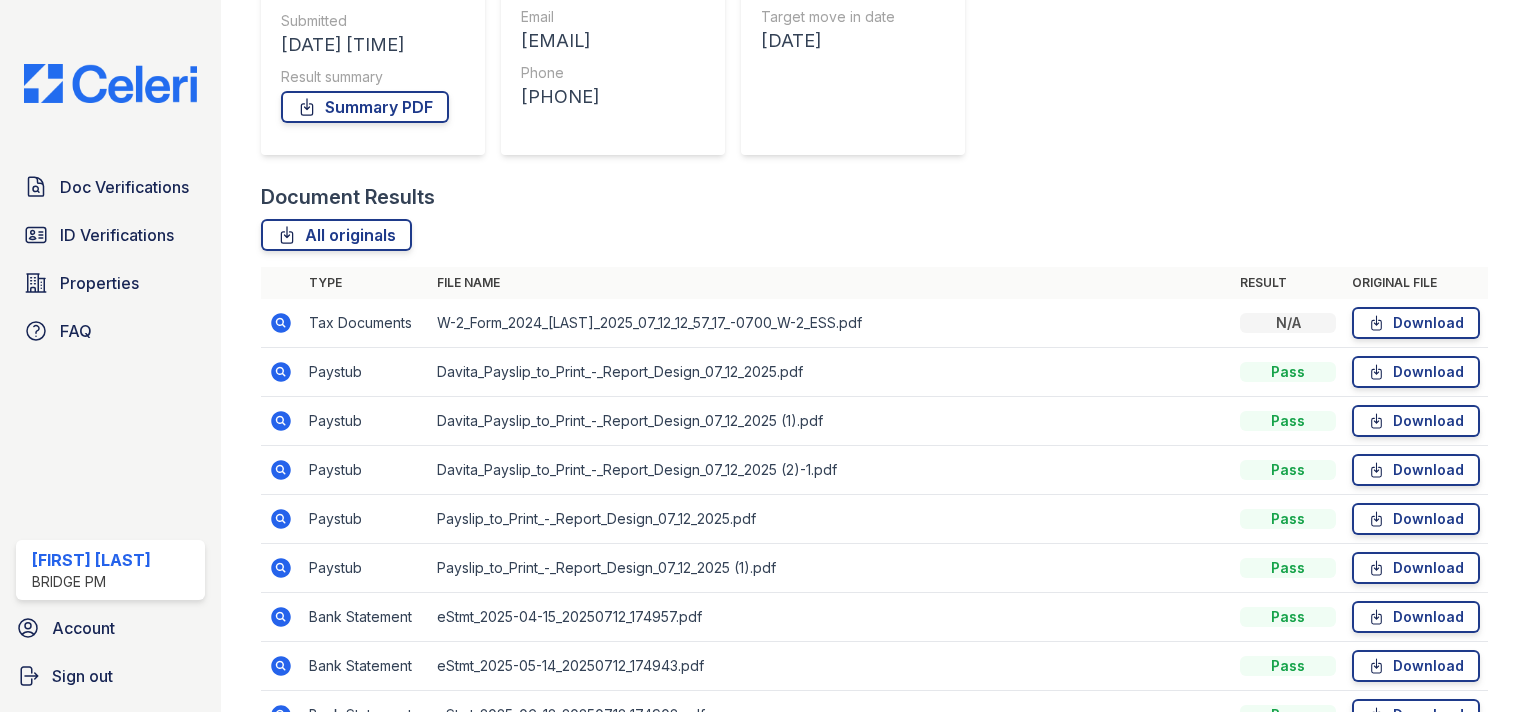 scroll, scrollTop: 312, scrollLeft: 0, axis: vertical 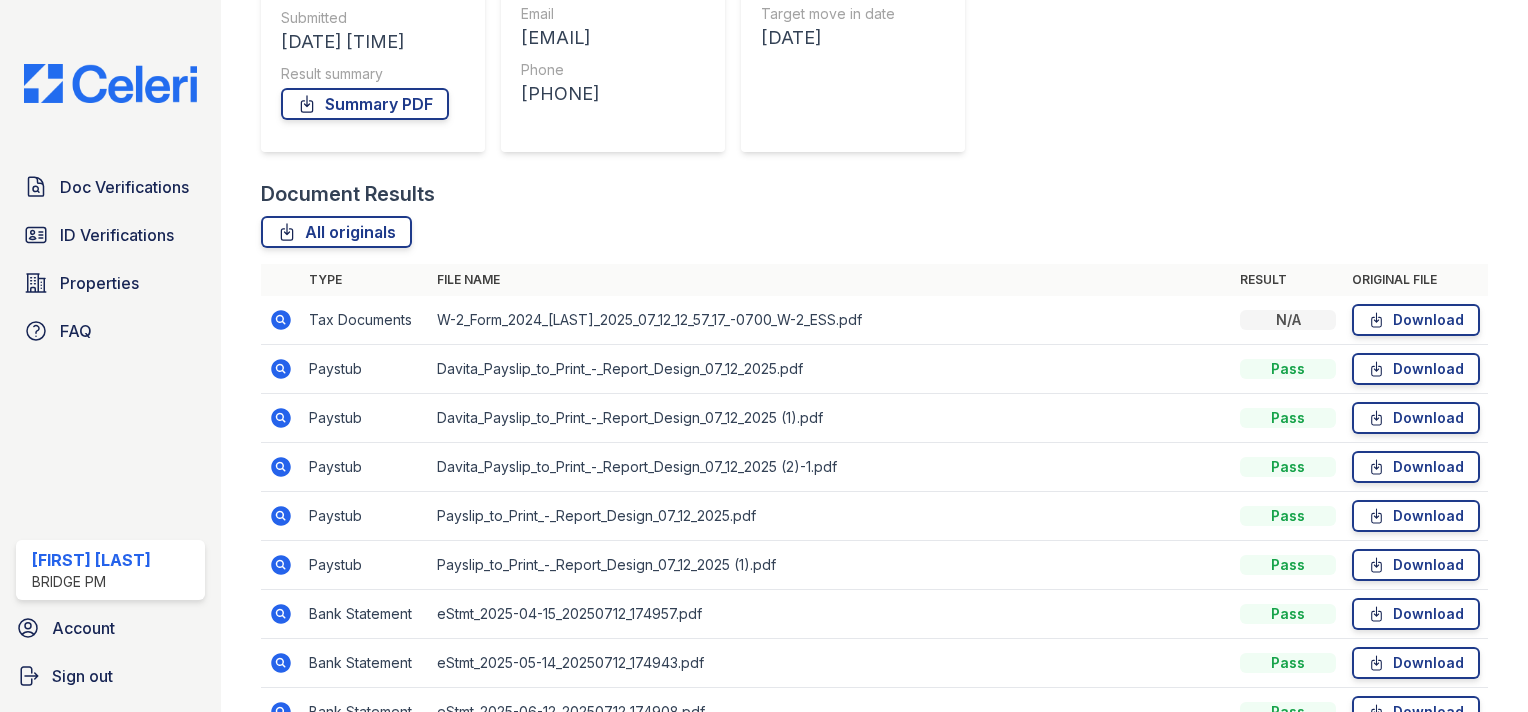 click 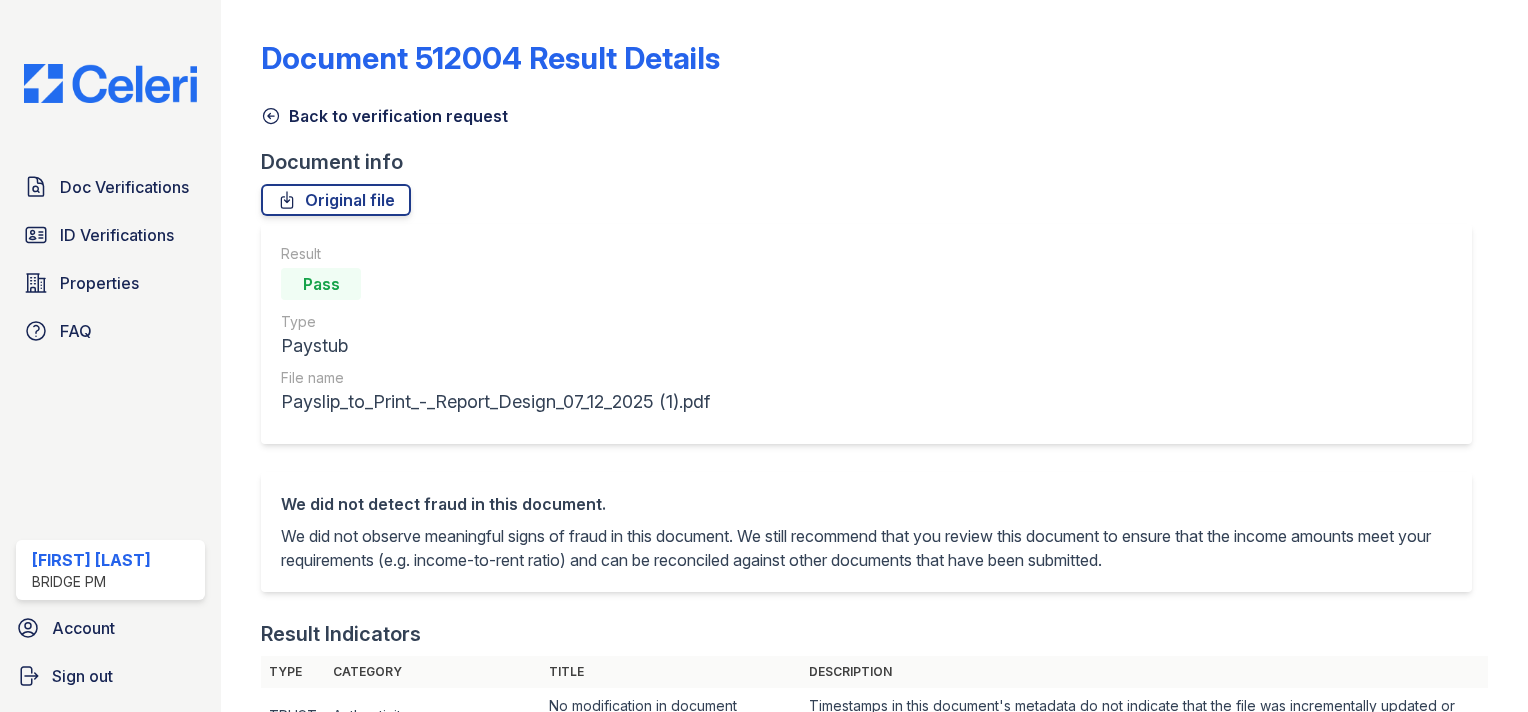 scroll, scrollTop: 0, scrollLeft: 0, axis: both 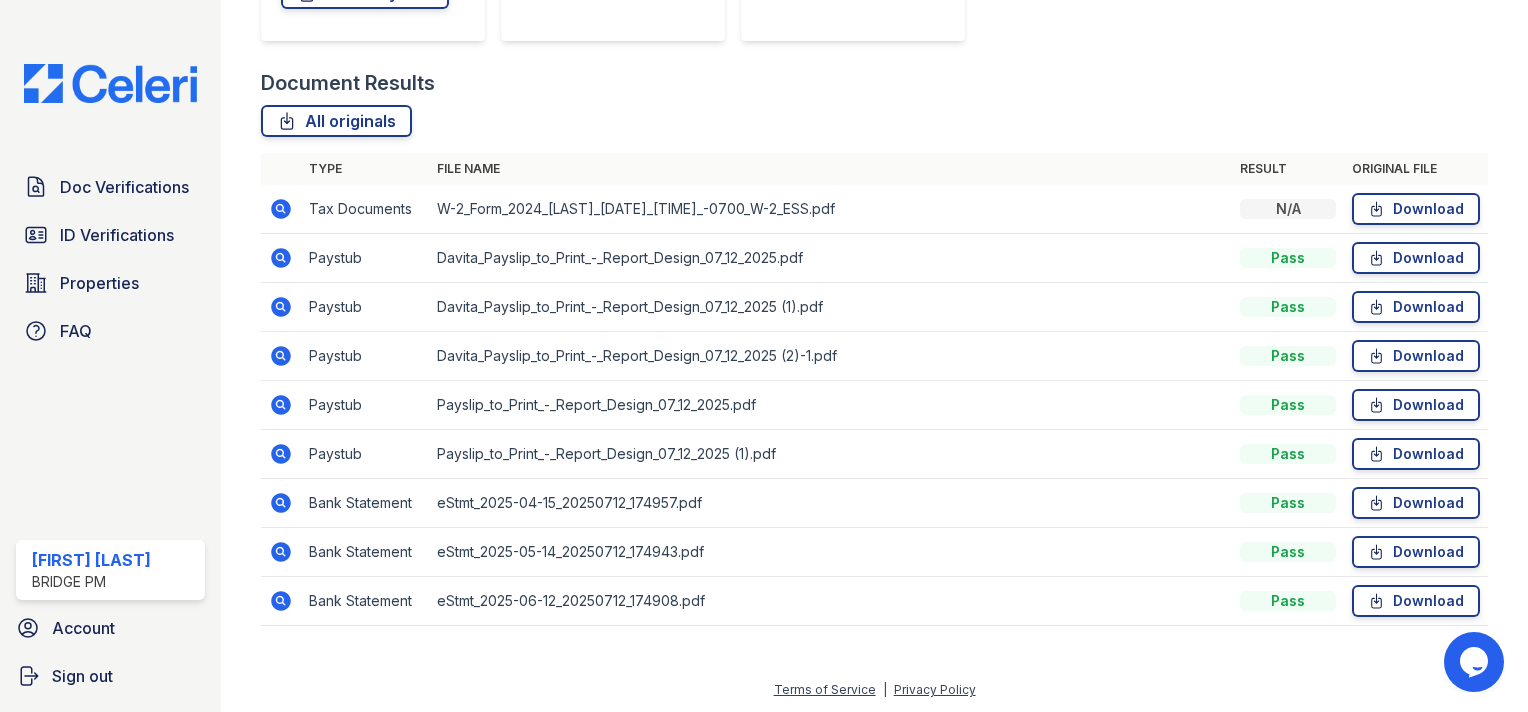 click 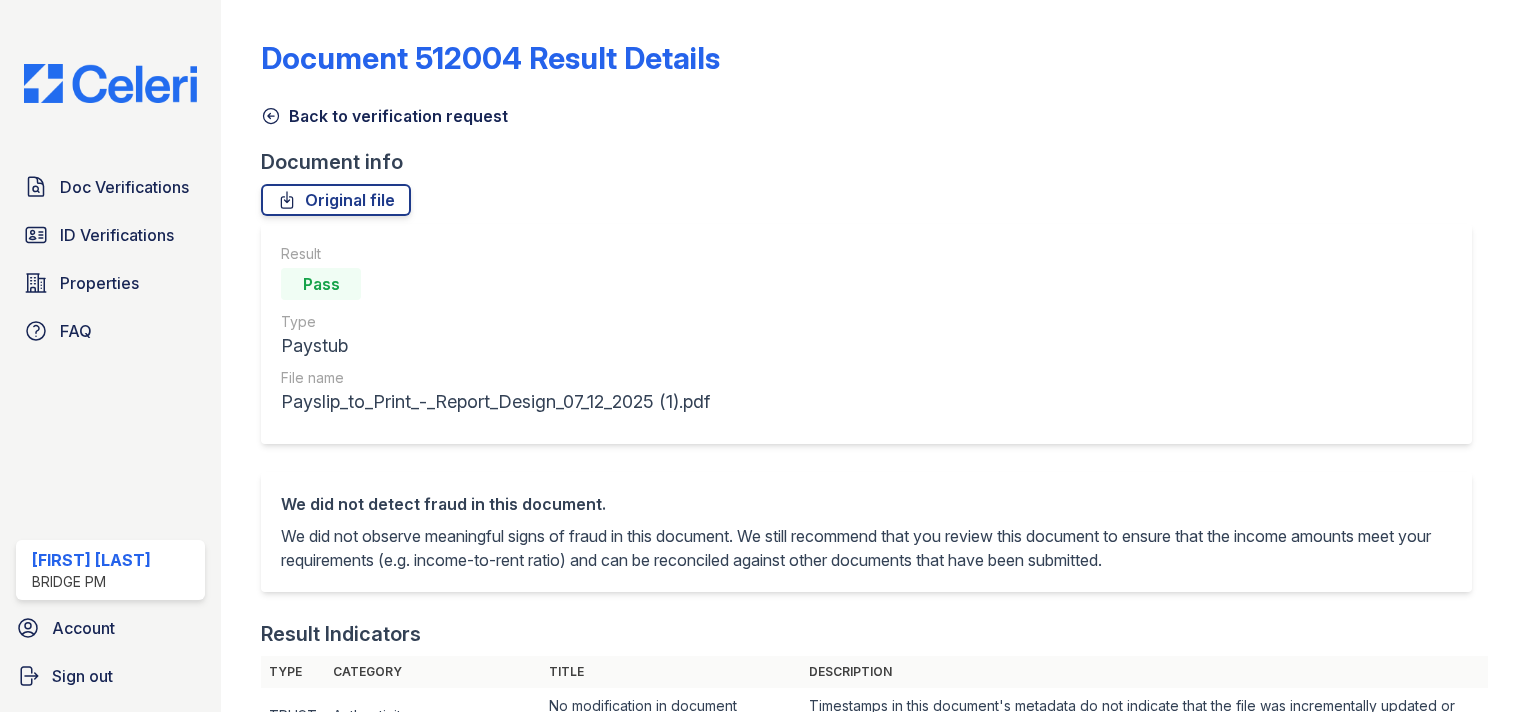 scroll, scrollTop: 0, scrollLeft: 0, axis: both 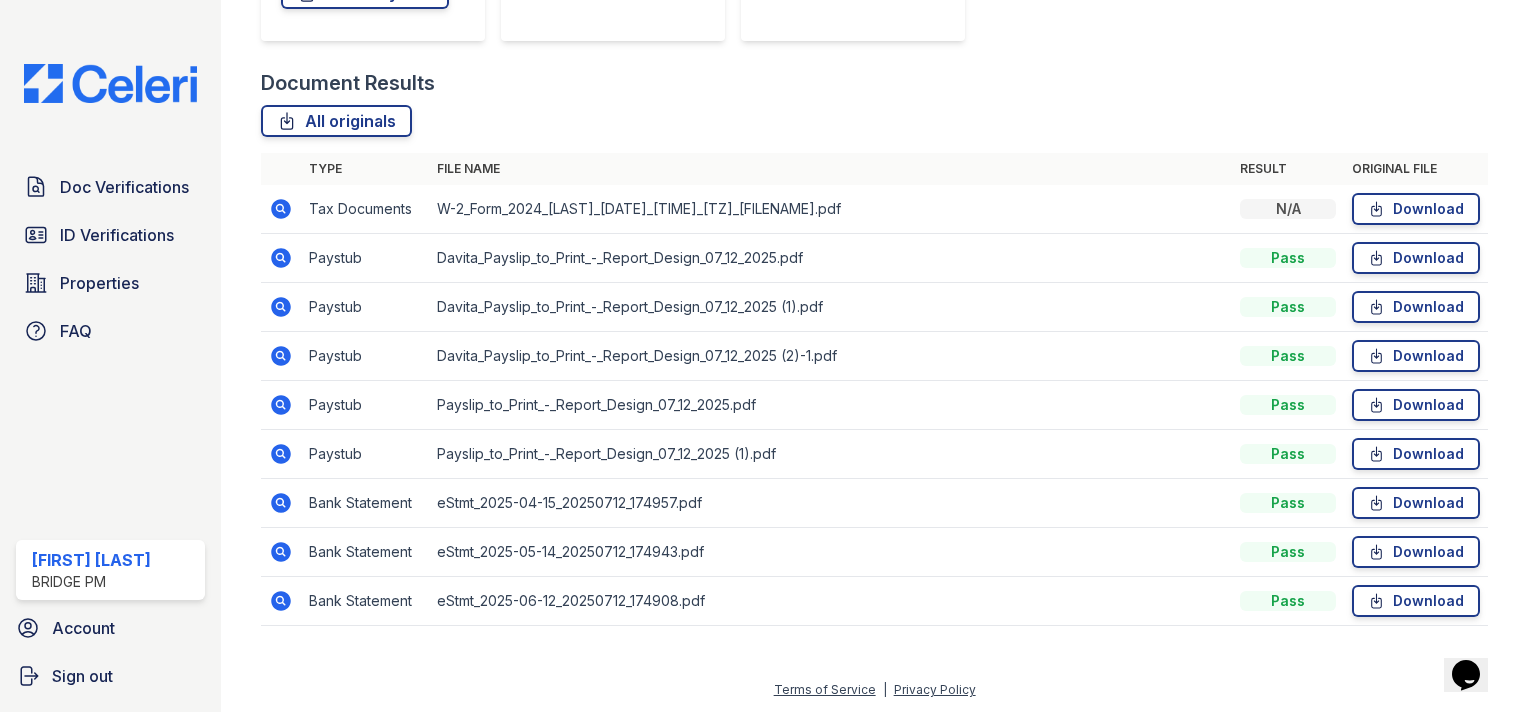 click 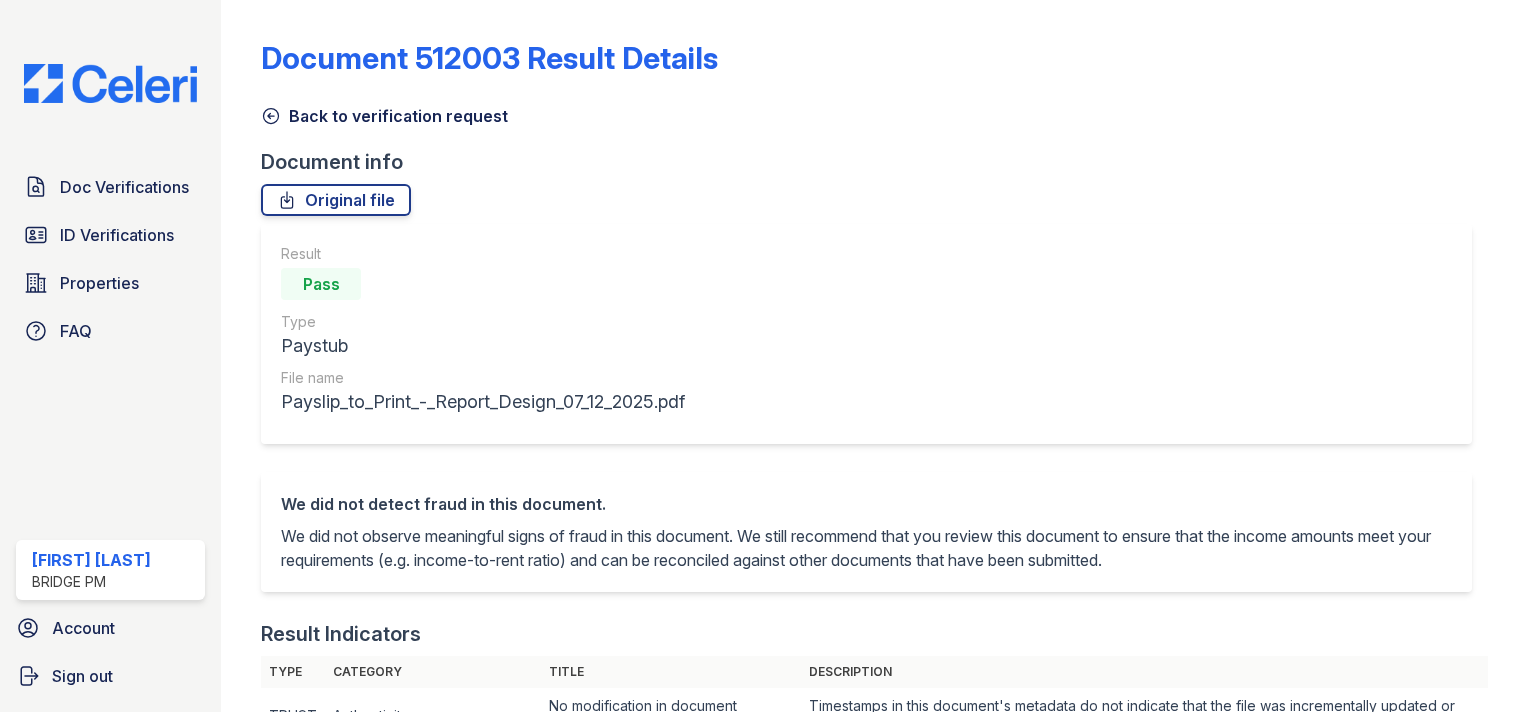 scroll, scrollTop: 0, scrollLeft: 0, axis: both 